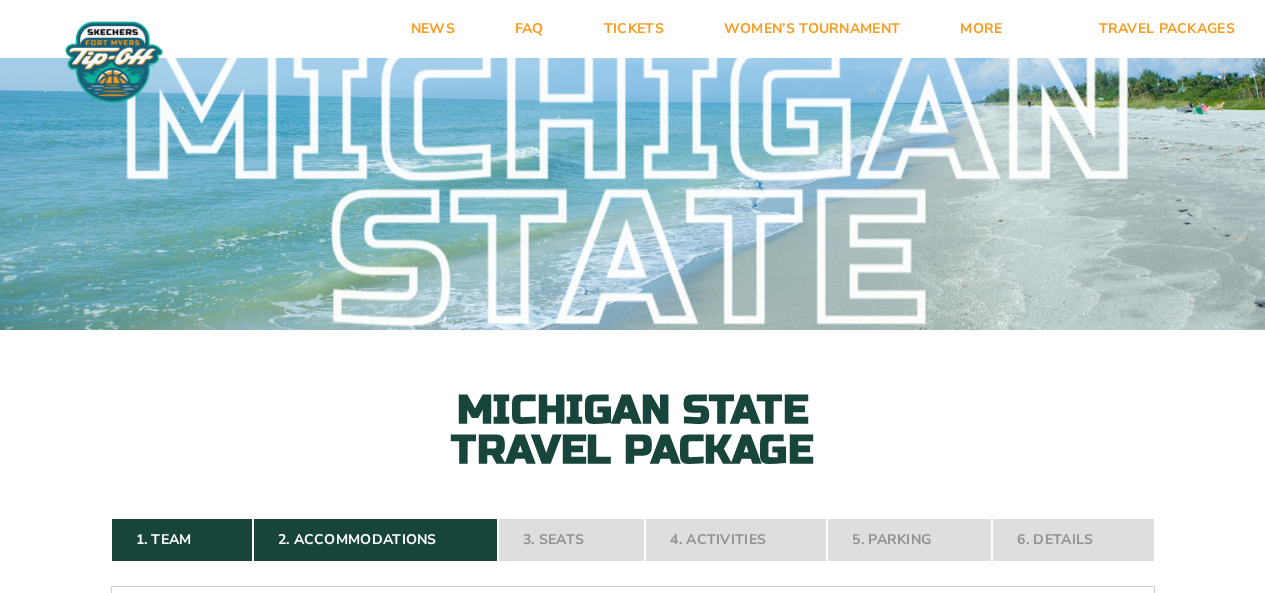 scroll, scrollTop: 0, scrollLeft: 0, axis: both 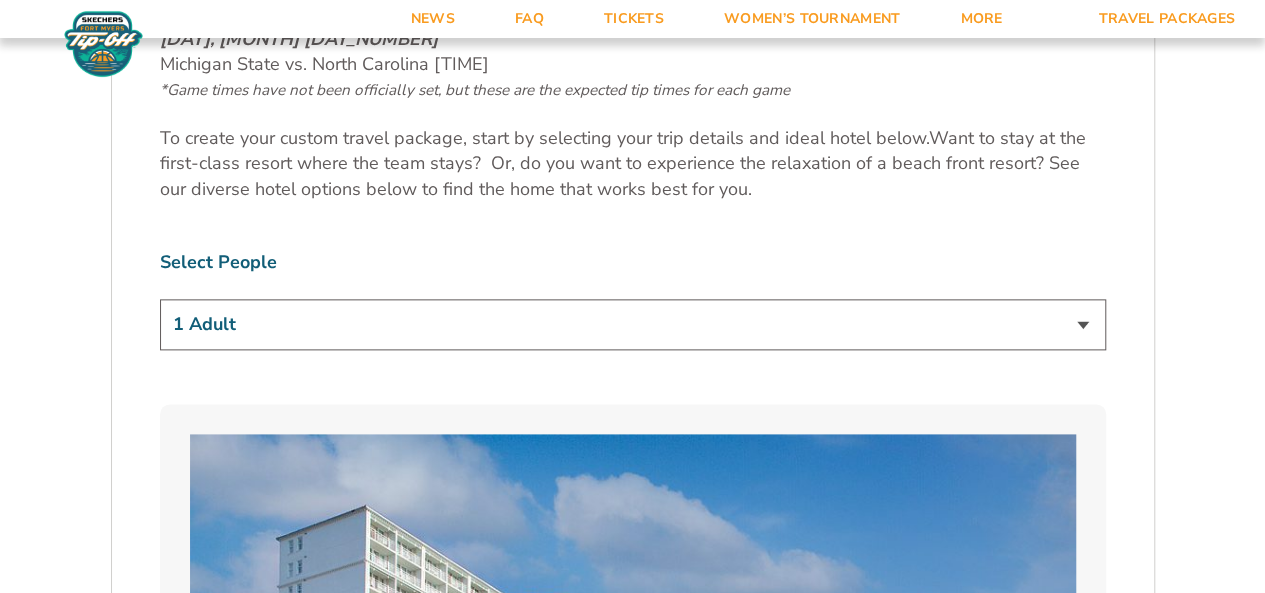 click on "1 Adult
2 Adults
3 Adults
4 Adults
2 Adults + 1 Child
2 Adults + 2 Children
2 Adults + 3 Children" at bounding box center (633, 324) 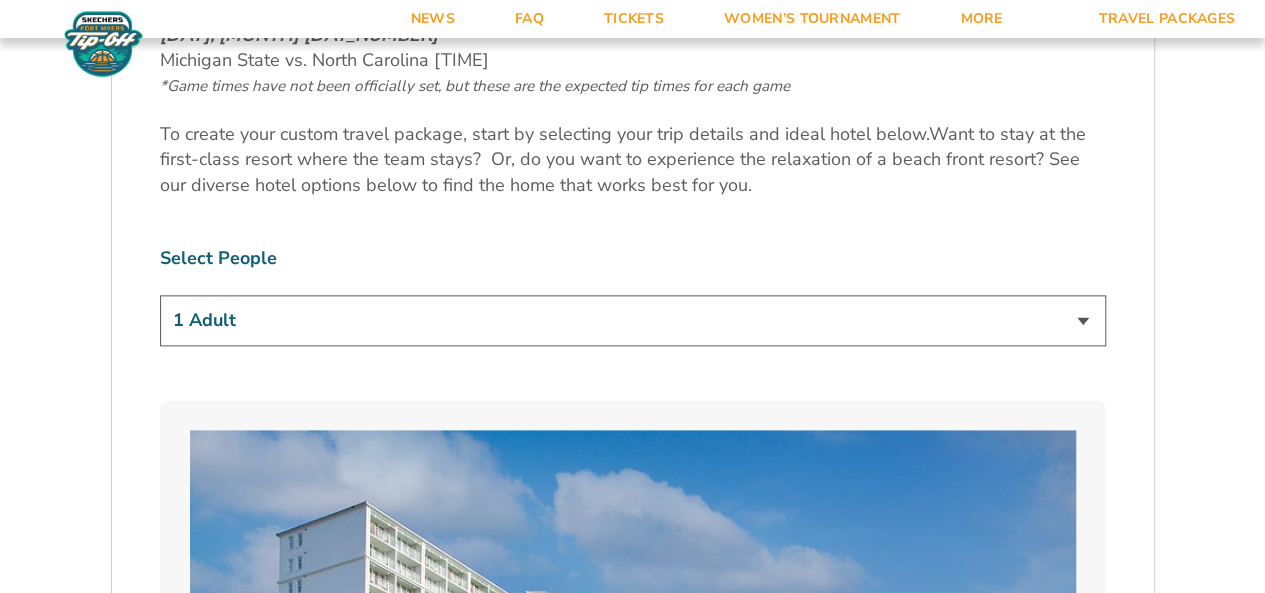 scroll, scrollTop: 1098, scrollLeft: 0, axis: vertical 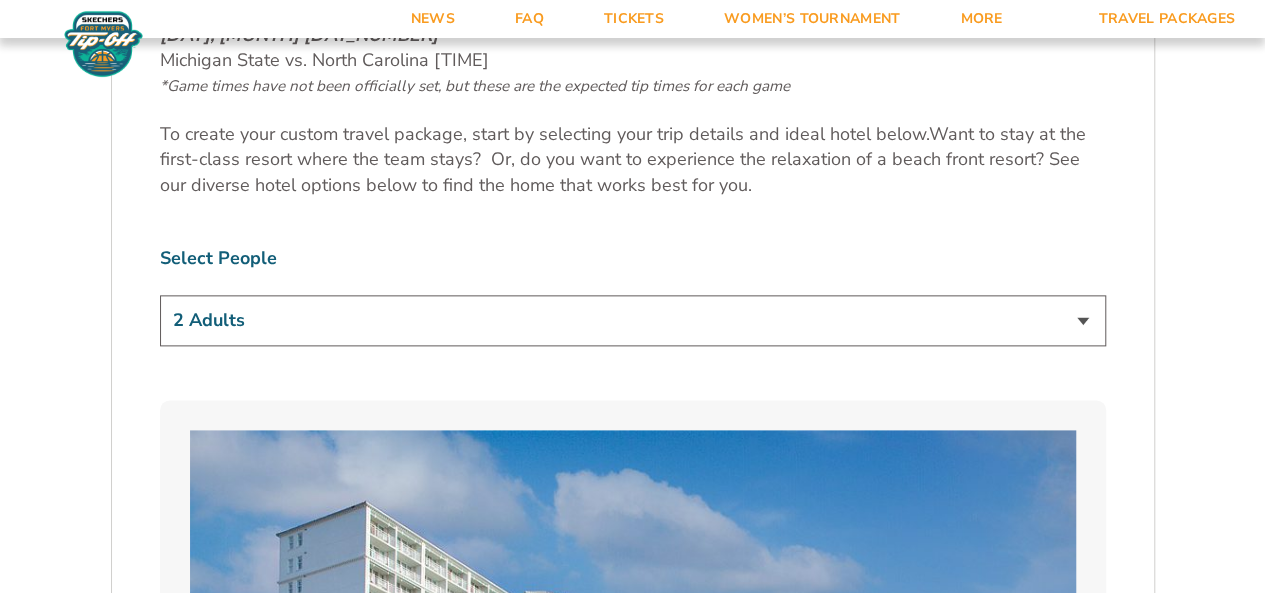 click on "1 Adult
2 Adults
3 Adults
4 Adults
2 Adults + 1 Child
2 Adults + 2 Children
2 Adults + 3 Children" at bounding box center (633, 320) 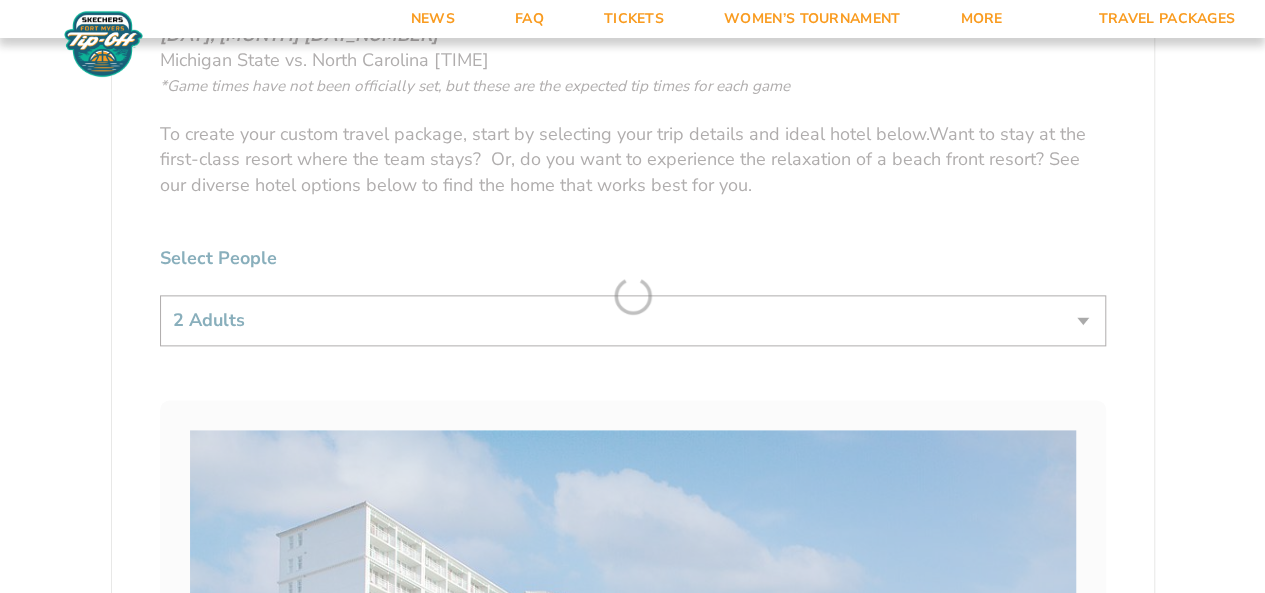 click on "Michigan State
Michigan State Travel Package
1. Team
2. Accommodations
3. Seats
4. Activities
5. Parking
6. Details
1. Team
Select Your Team
Michigan State Spartans
Continue To Accommodations
2. Accommodations
We look forward to seeing you in Southwest Florida for the [YEAR] Skechers Fort Myers Tip-Off. Please see the details below to start building your custom vacation experience.
Stay With The Team" at bounding box center (632, 2875) 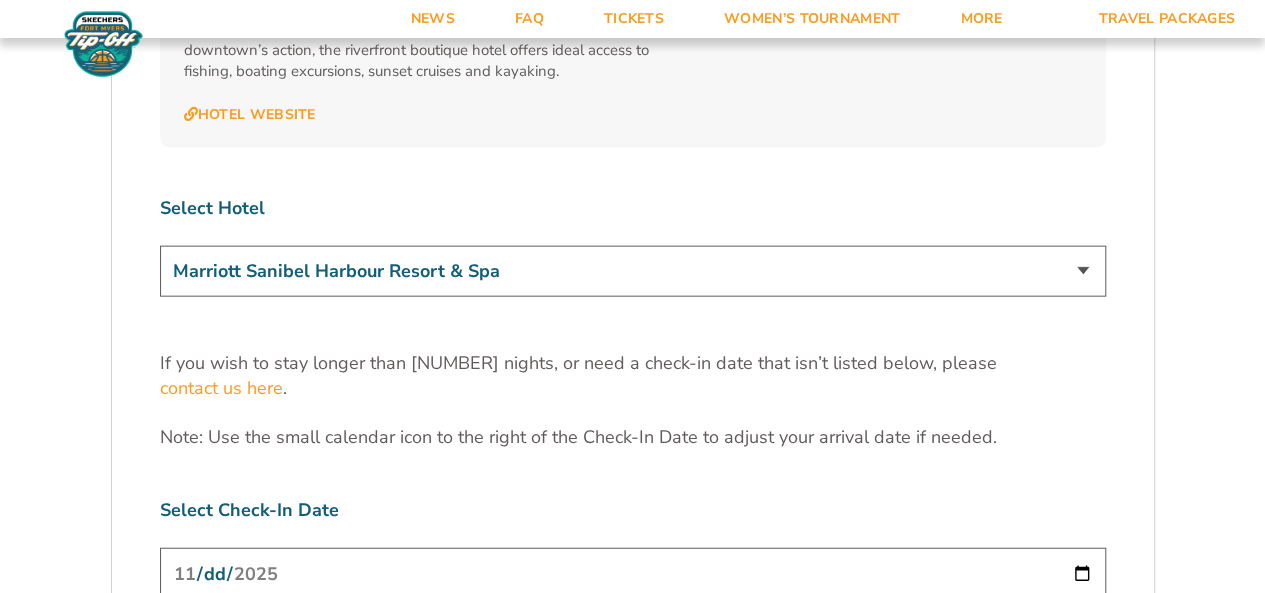 scroll, scrollTop: 5997, scrollLeft: 0, axis: vertical 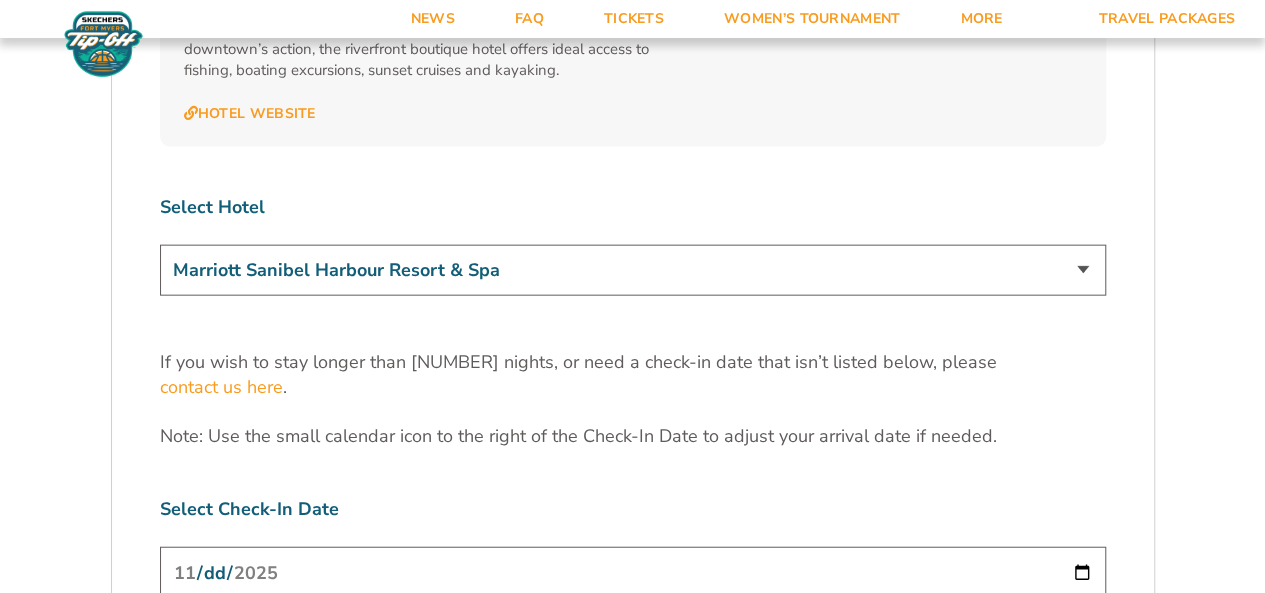 click on "Marriott Sanibel Harbour Resort & Spa Margaritaville Beach Resort Pink Shell Beach Resort & Marina Luminary Hotel & Co., Autograph Collection" at bounding box center [633, 270] 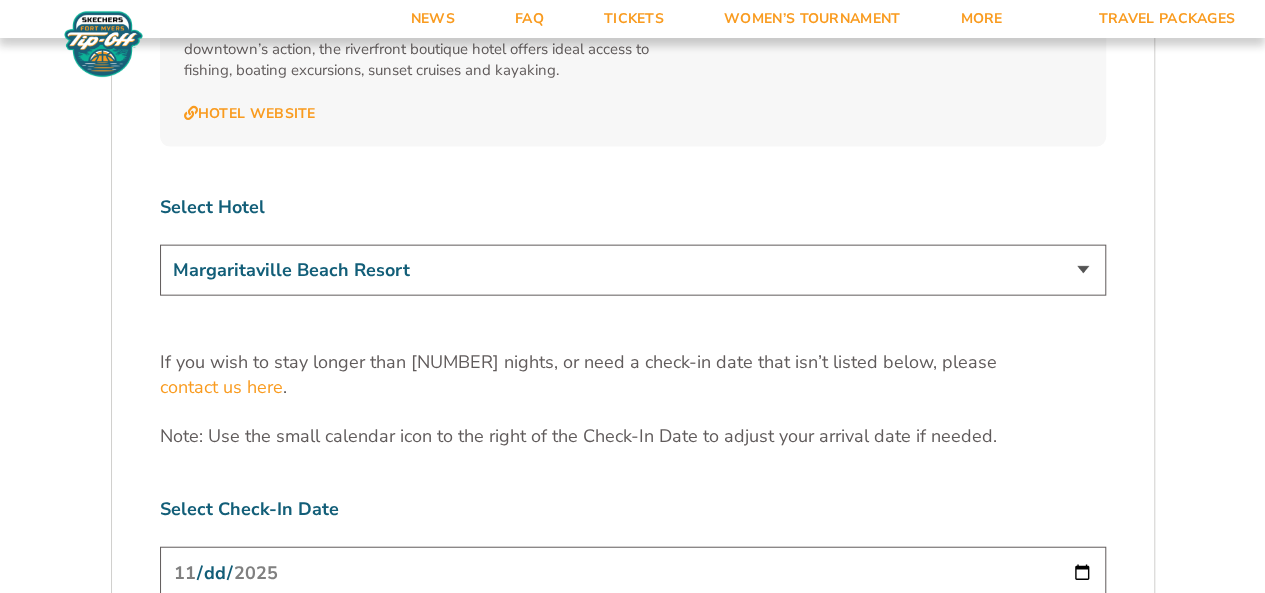 click on "Marriott Sanibel Harbour Resort & Spa Margaritaville Beach Resort Pink Shell Beach Resort & Marina Luminary Hotel & Co., Autograph Collection" at bounding box center [633, 270] 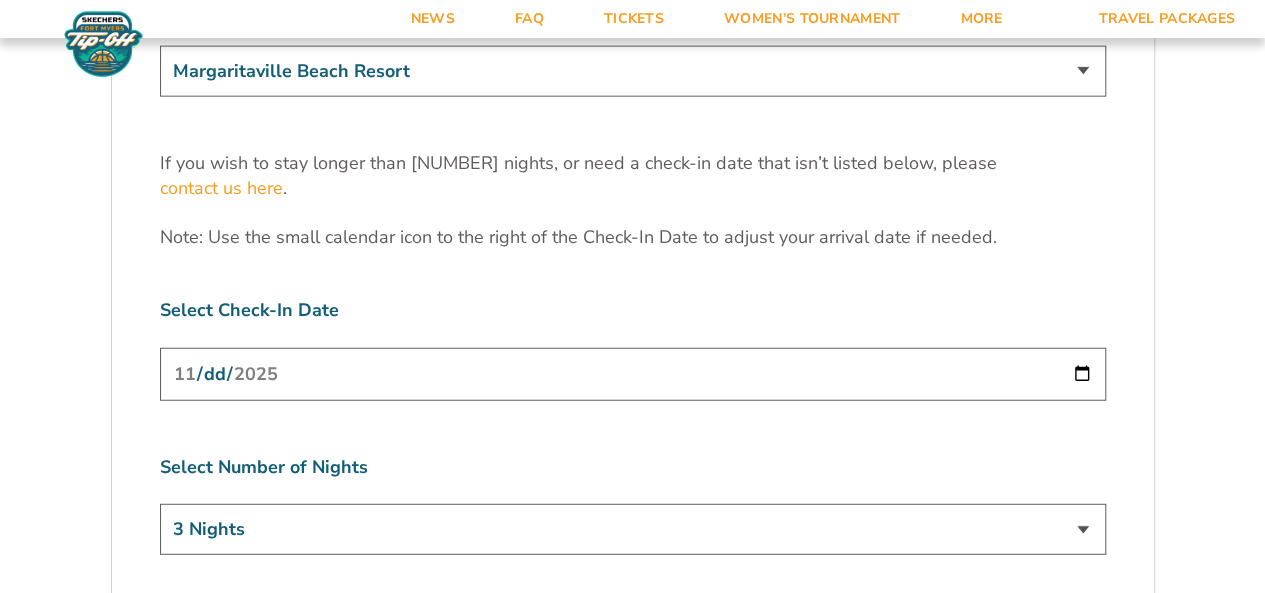 scroll, scrollTop: 6197, scrollLeft: 0, axis: vertical 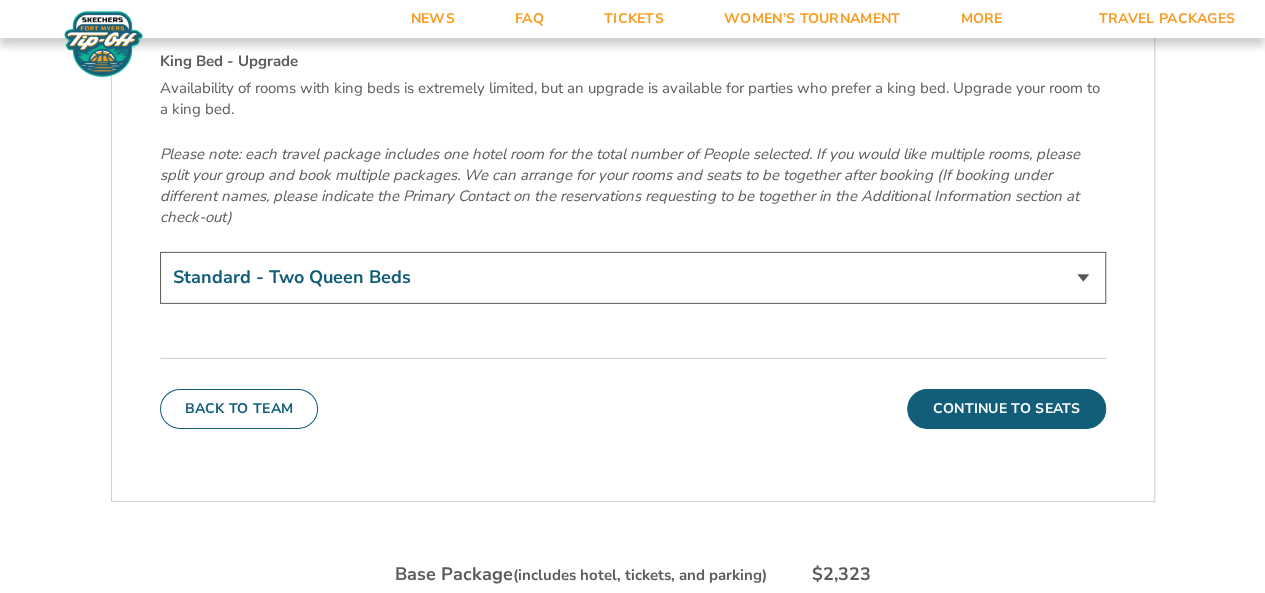 click on "Standard - Two Queen Beds King Bed - Upgrade (+$15 per night)" at bounding box center [633, 277] 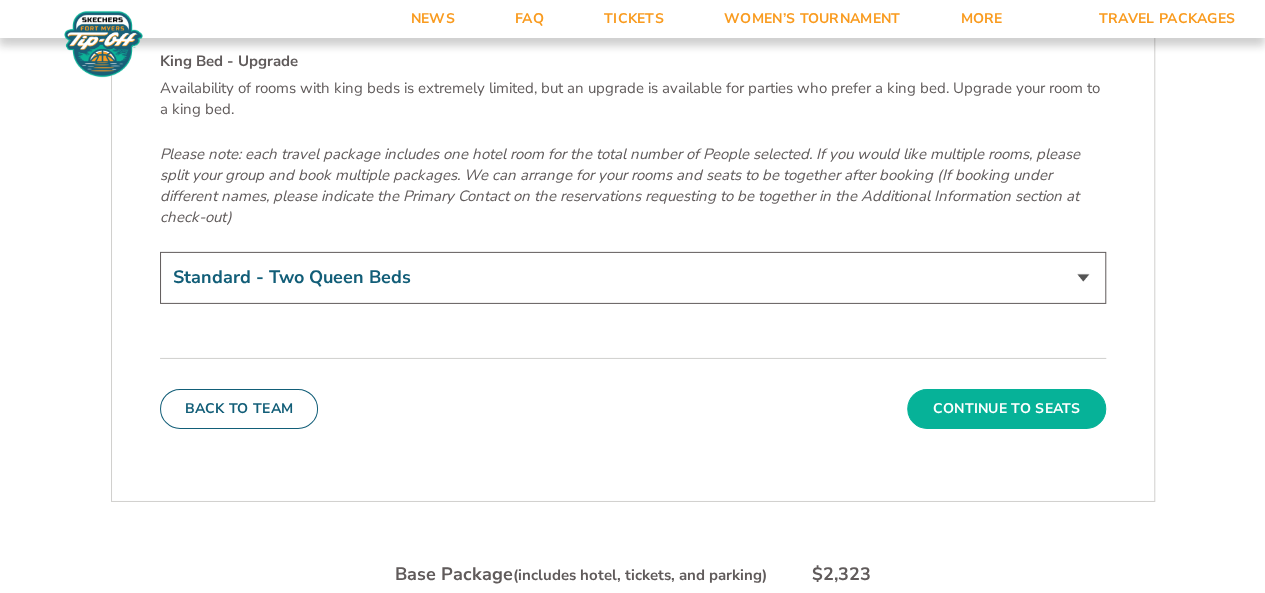 click on "Continue To Seats" at bounding box center [1006, 409] 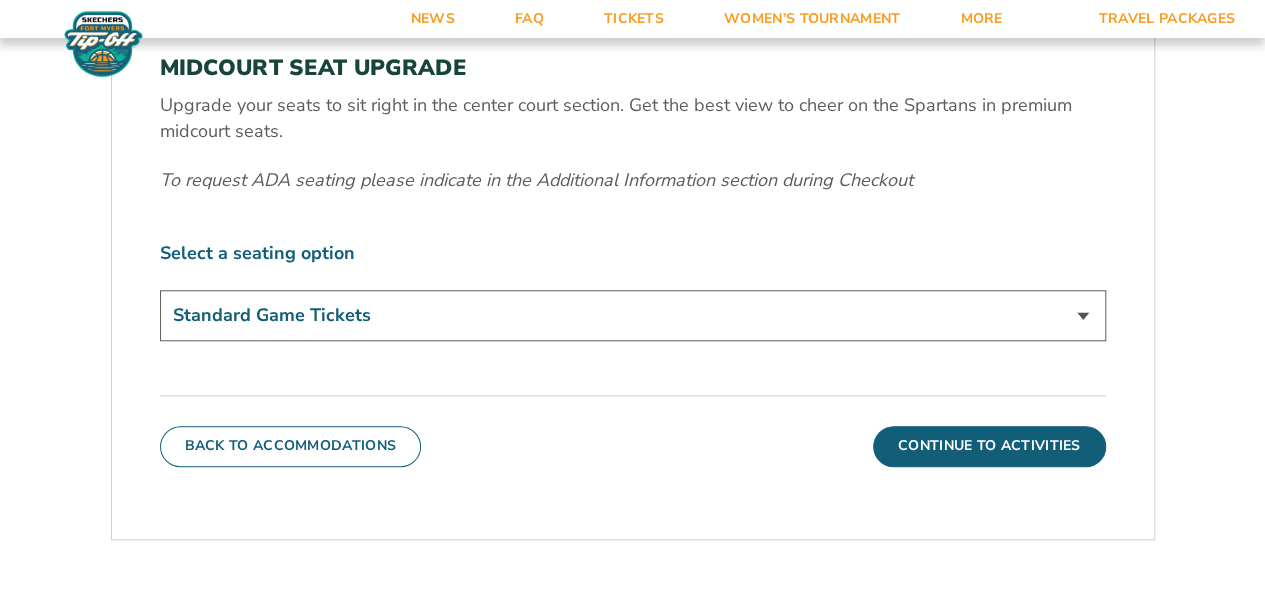 scroll, scrollTop: 780, scrollLeft: 0, axis: vertical 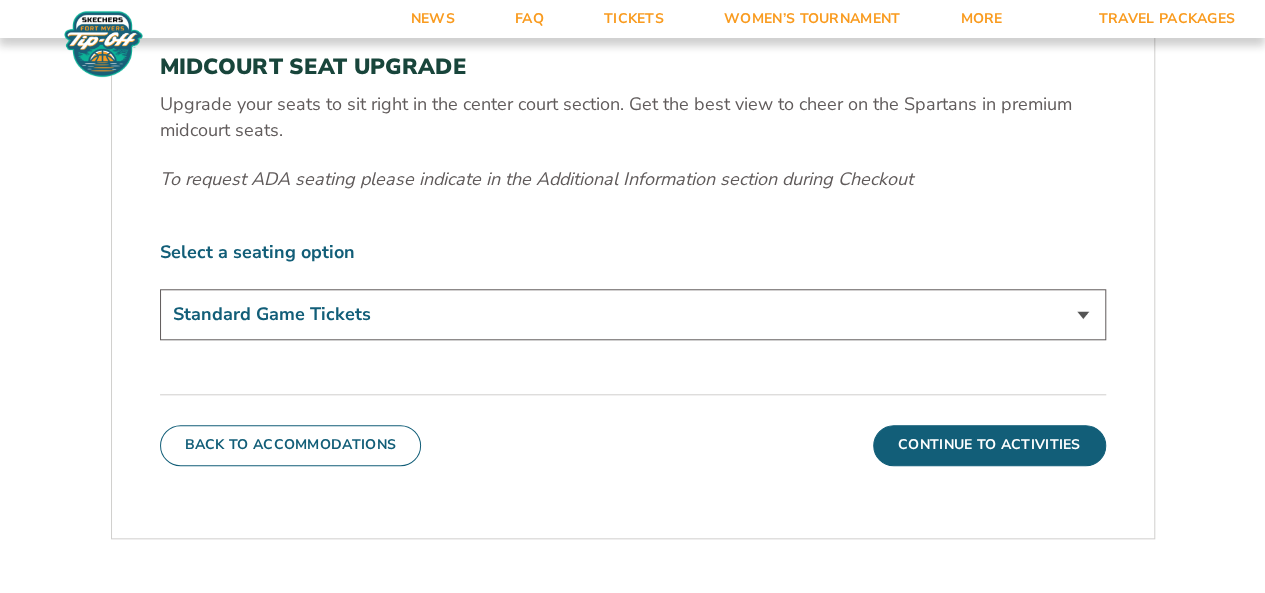 click on "Standard Game Tickets
Midcourt Seat Upgrade (+$140 per person)" at bounding box center [633, 314] 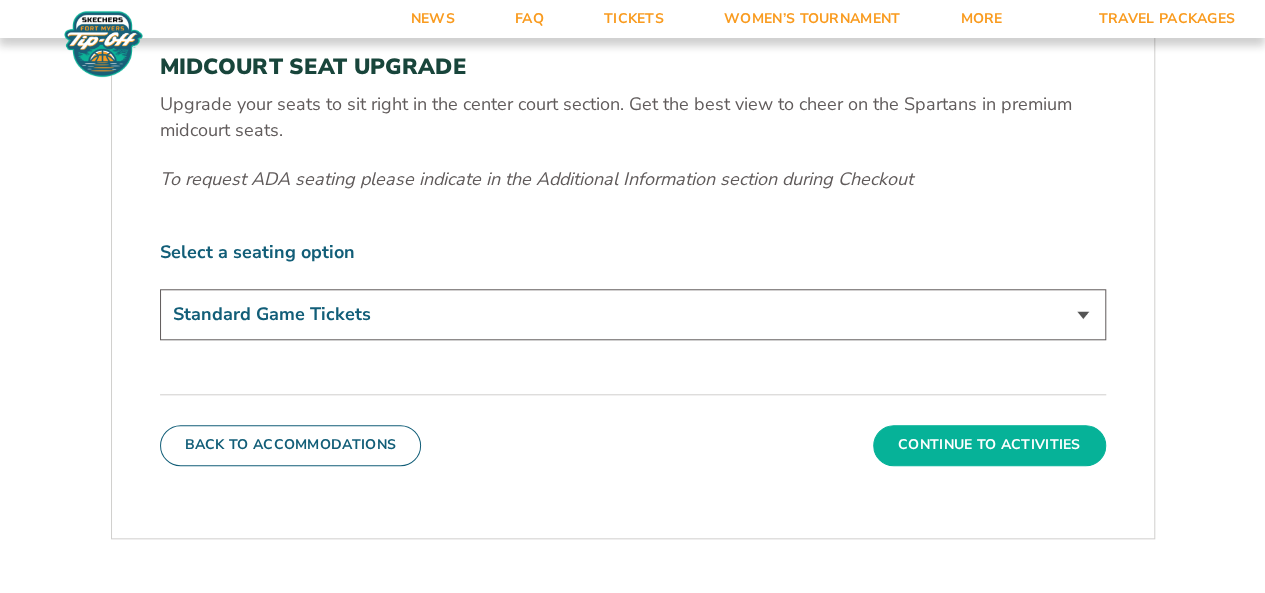 click on "Continue To Activities" at bounding box center [989, 445] 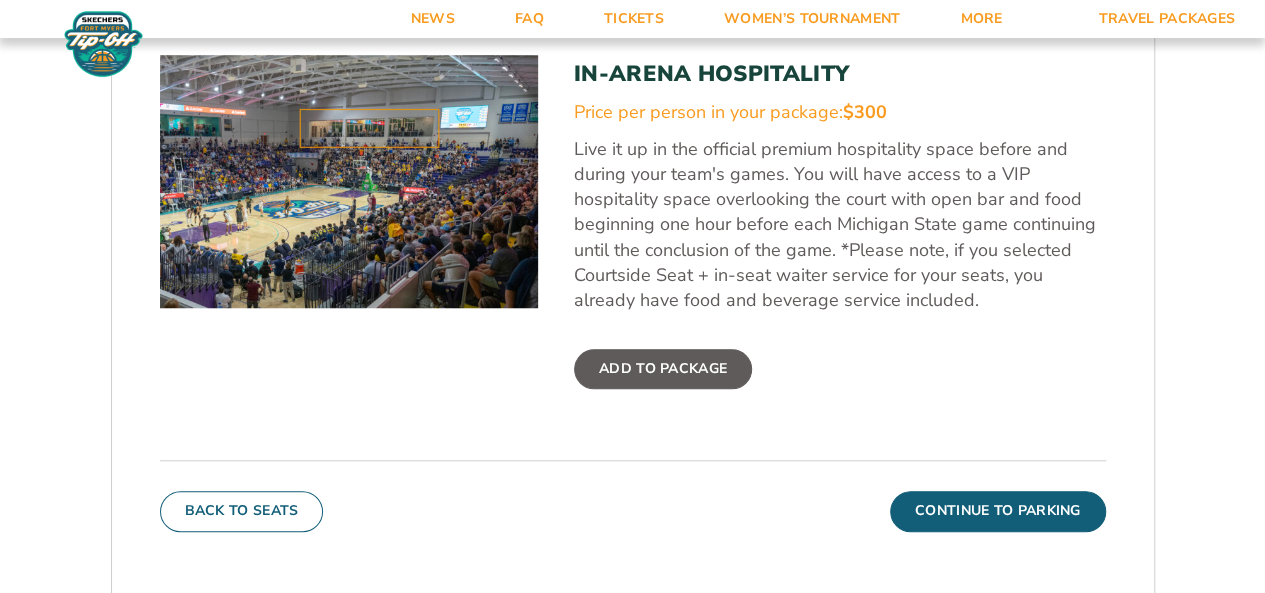 scroll, scrollTop: 679, scrollLeft: 0, axis: vertical 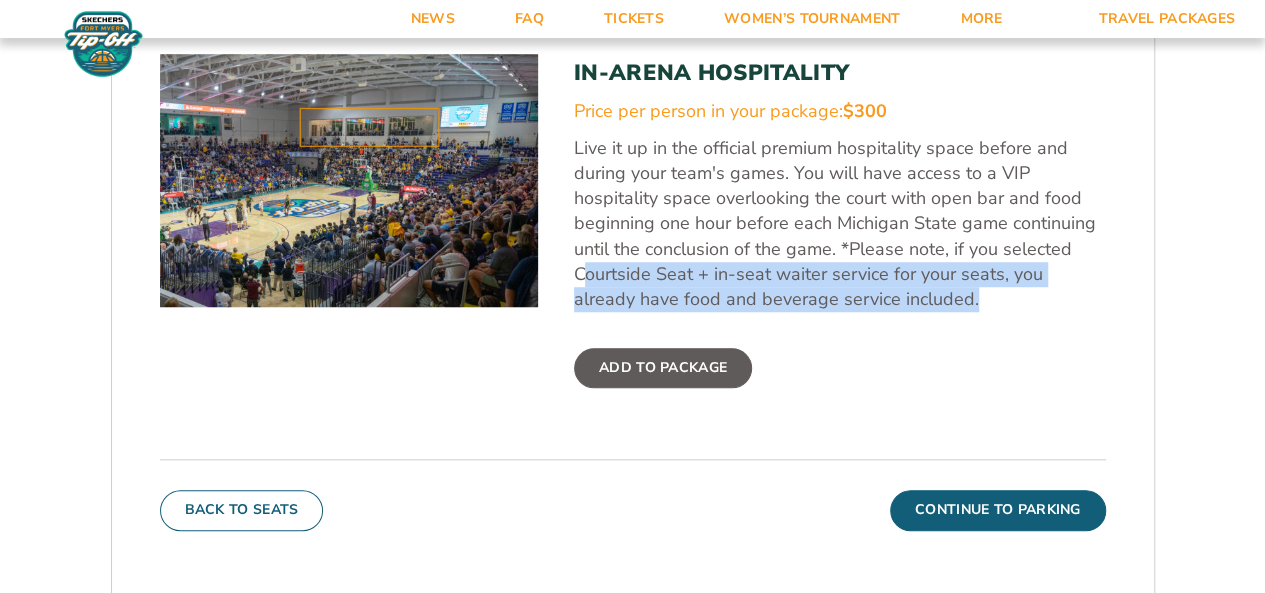drag, startPoint x: 582, startPoint y: 267, endPoint x: 995, endPoint y: 293, distance: 413.8176 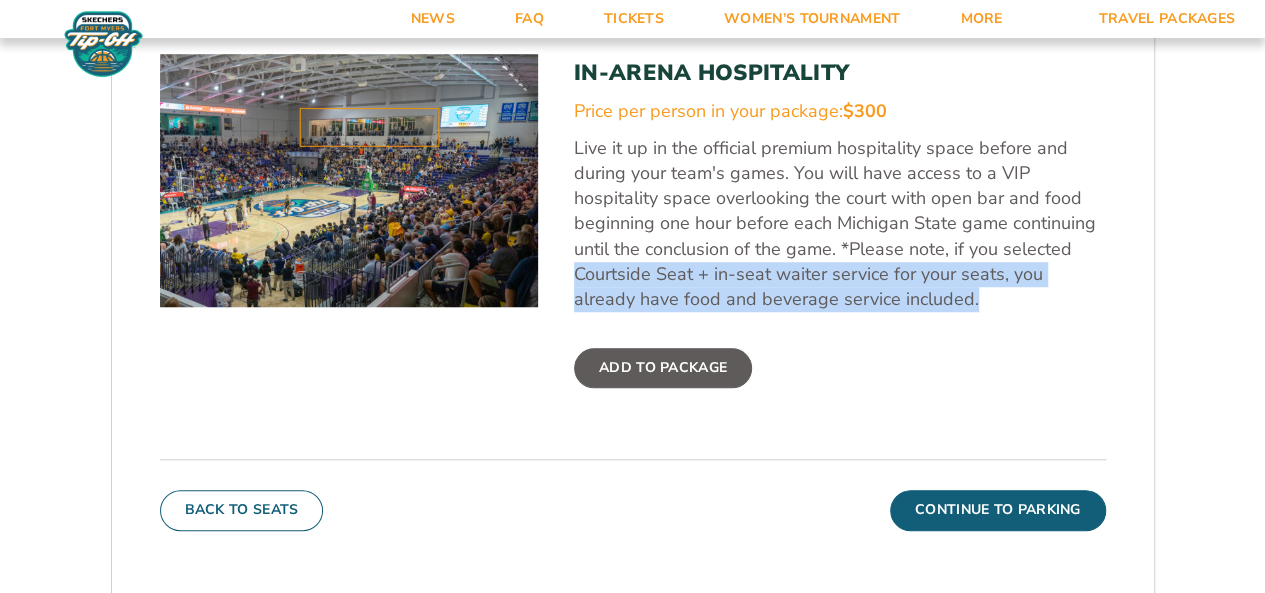 drag, startPoint x: 948, startPoint y: 300, endPoint x: 574, endPoint y: 273, distance: 374.97333 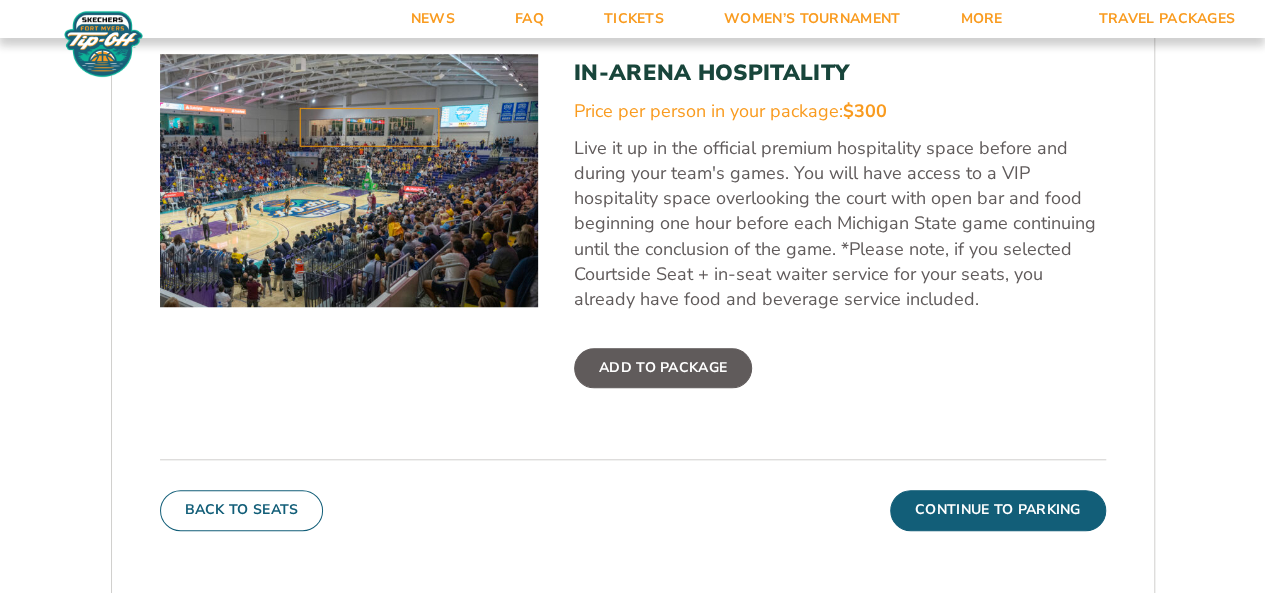 click on "Back To Seats
Continue To Parking" at bounding box center (633, 494) 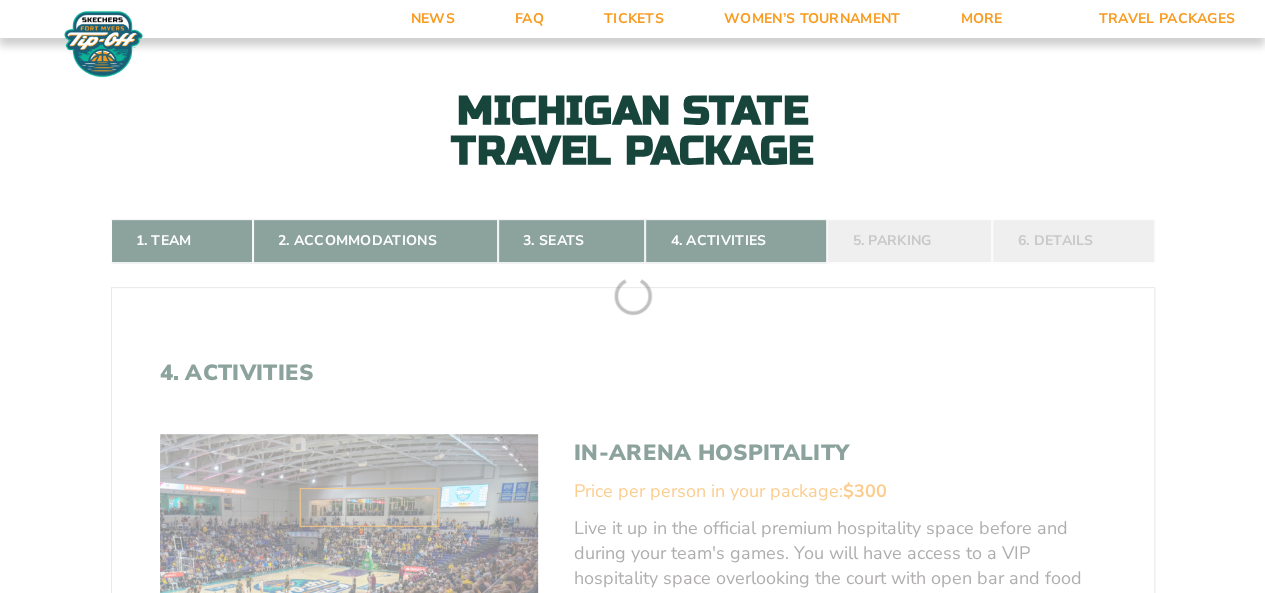 scroll, scrollTop: 280, scrollLeft: 0, axis: vertical 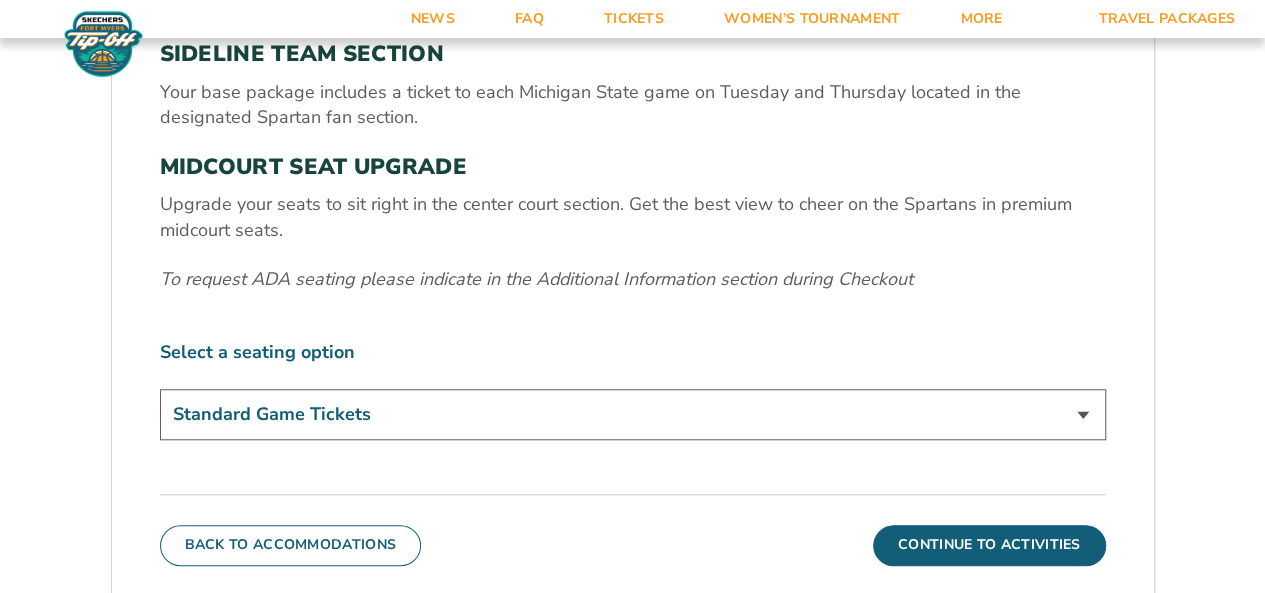 click on "Standard Game Tickets
Midcourt Seat Upgrade (+$140 per person)" at bounding box center (633, 414) 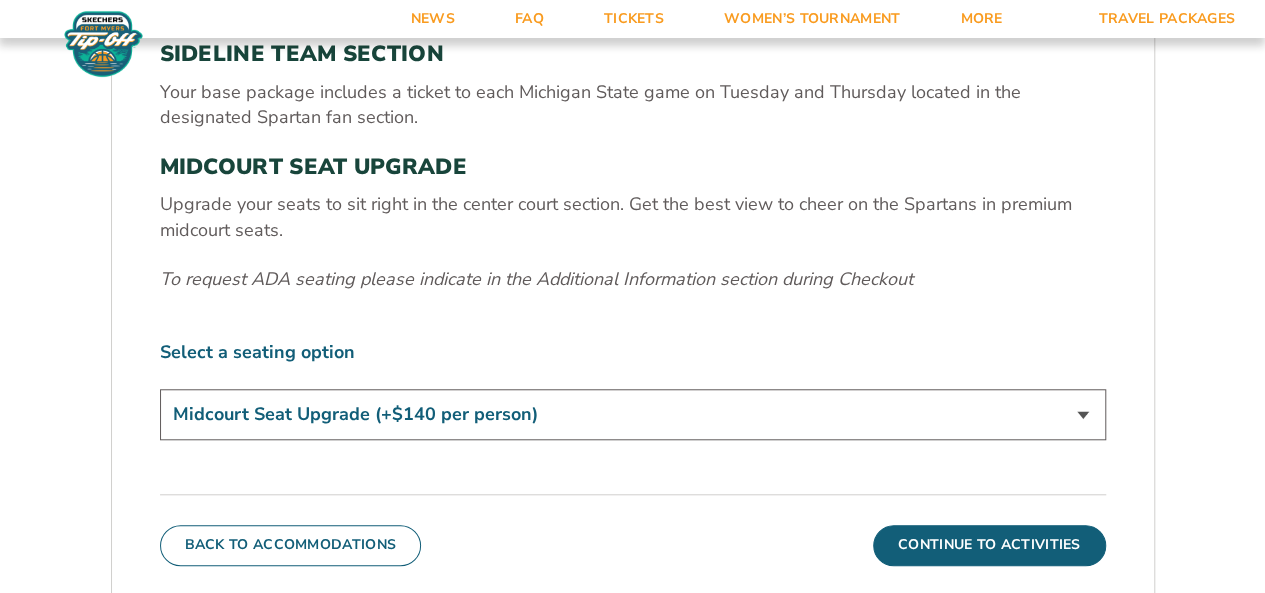 click on "Standard Game Tickets
Midcourt Seat Upgrade (+$140 per person)" at bounding box center (633, 414) 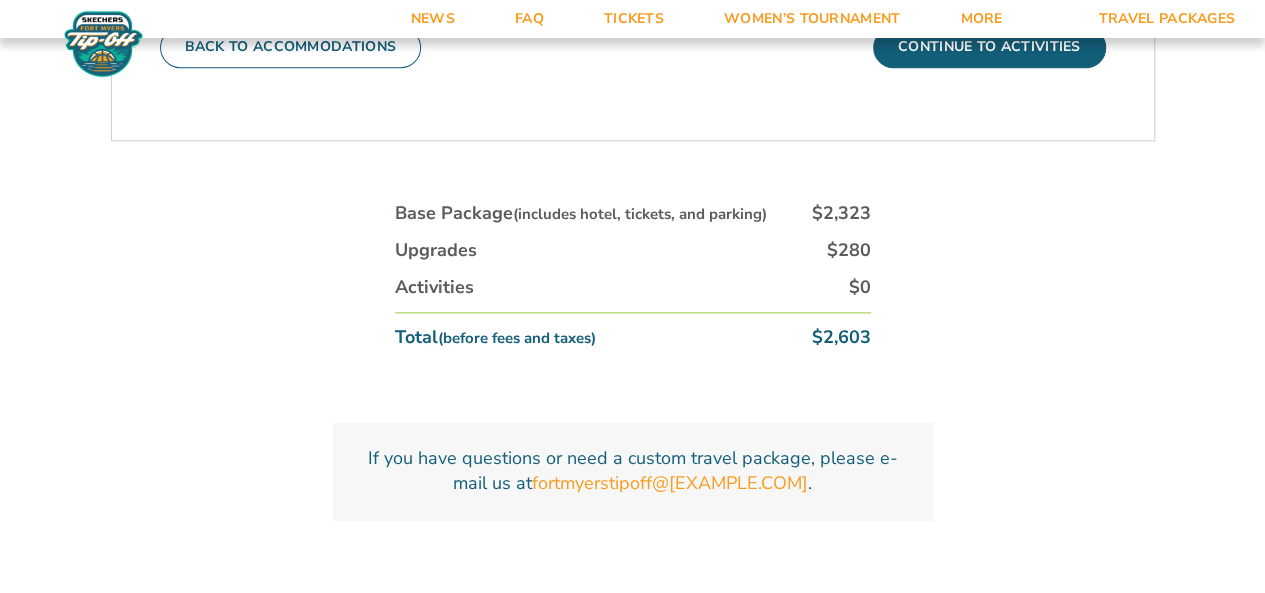 scroll, scrollTop: 1179, scrollLeft: 0, axis: vertical 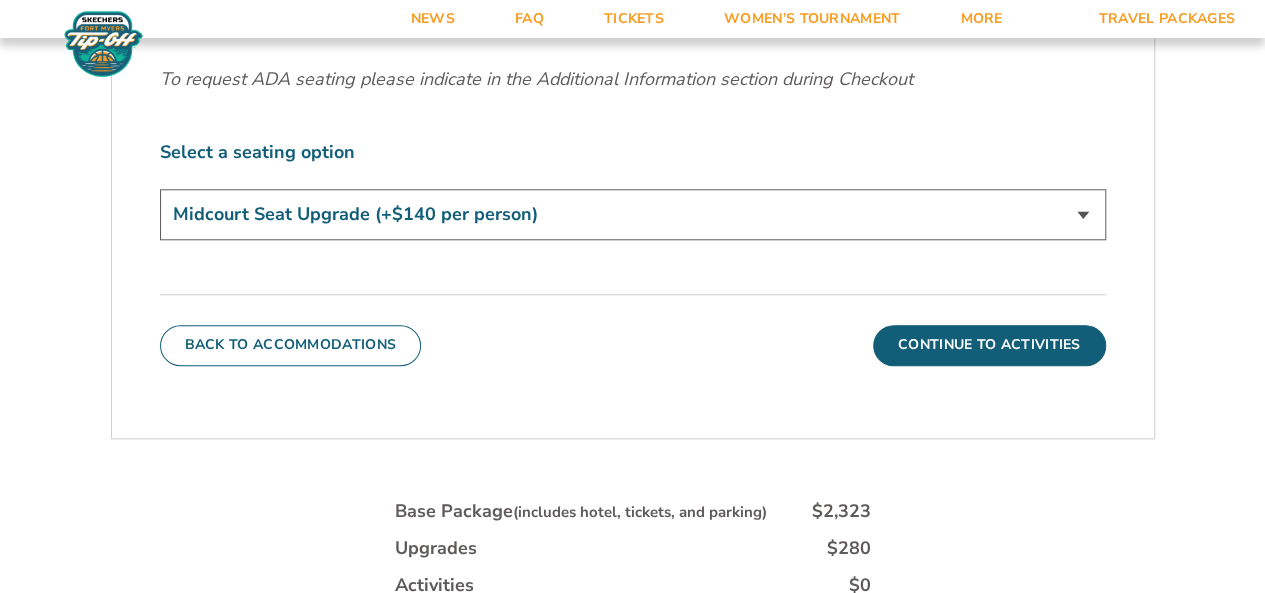 click on "Continue To Activities" at bounding box center [989, 345] 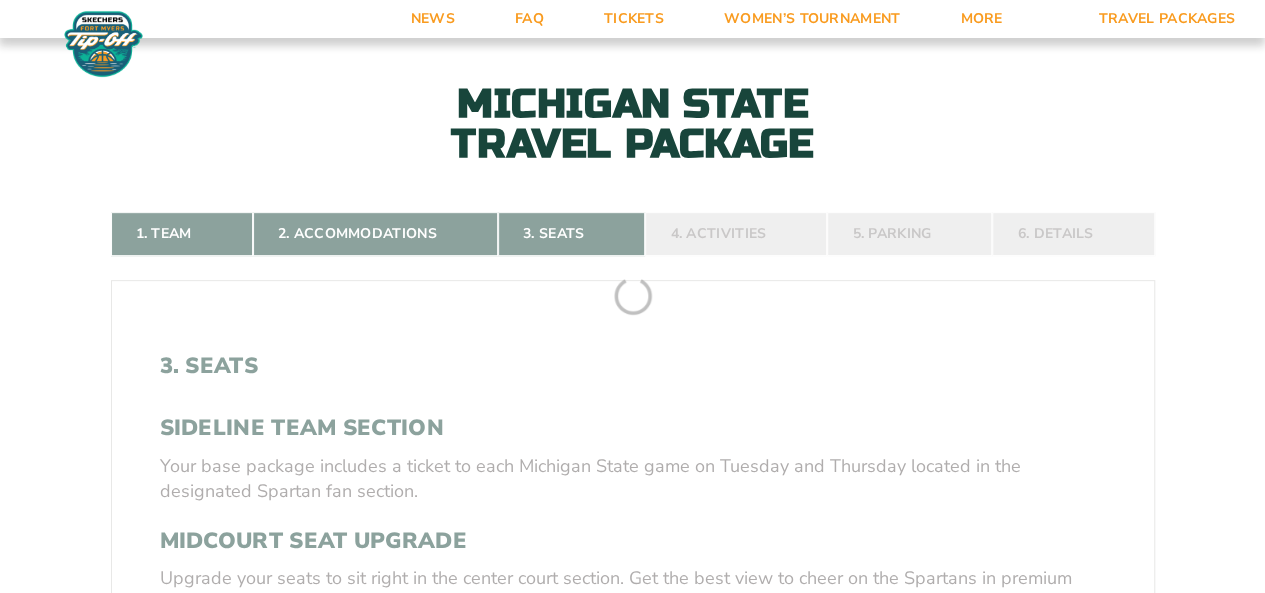 scroll, scrollTop: 280, scrollLeft: 0, axis: vertical 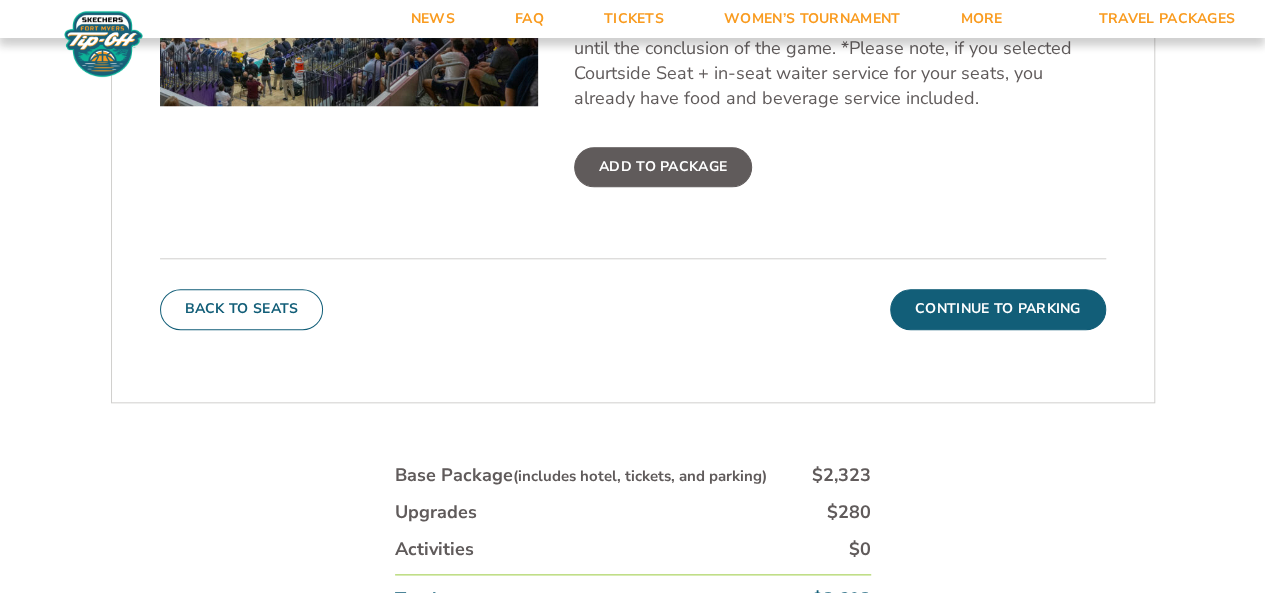 click on "Continue To Parking" at bounding box center (998, 309) 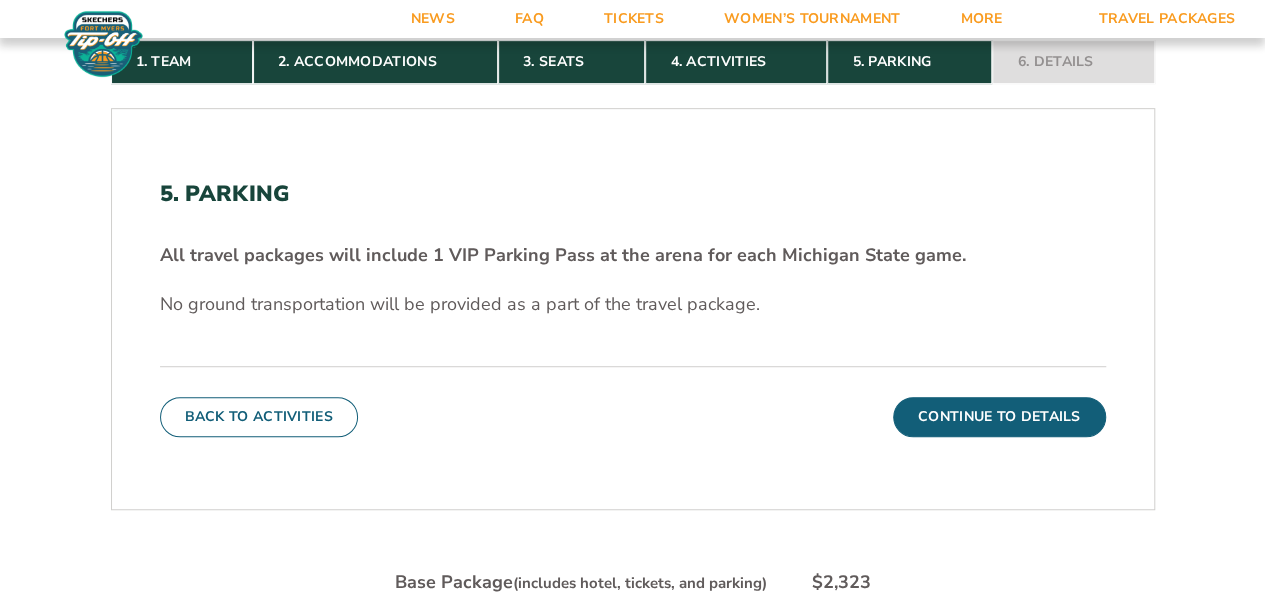scroll, scrollTop: 478, scrollLeft: 0, axis: vertical 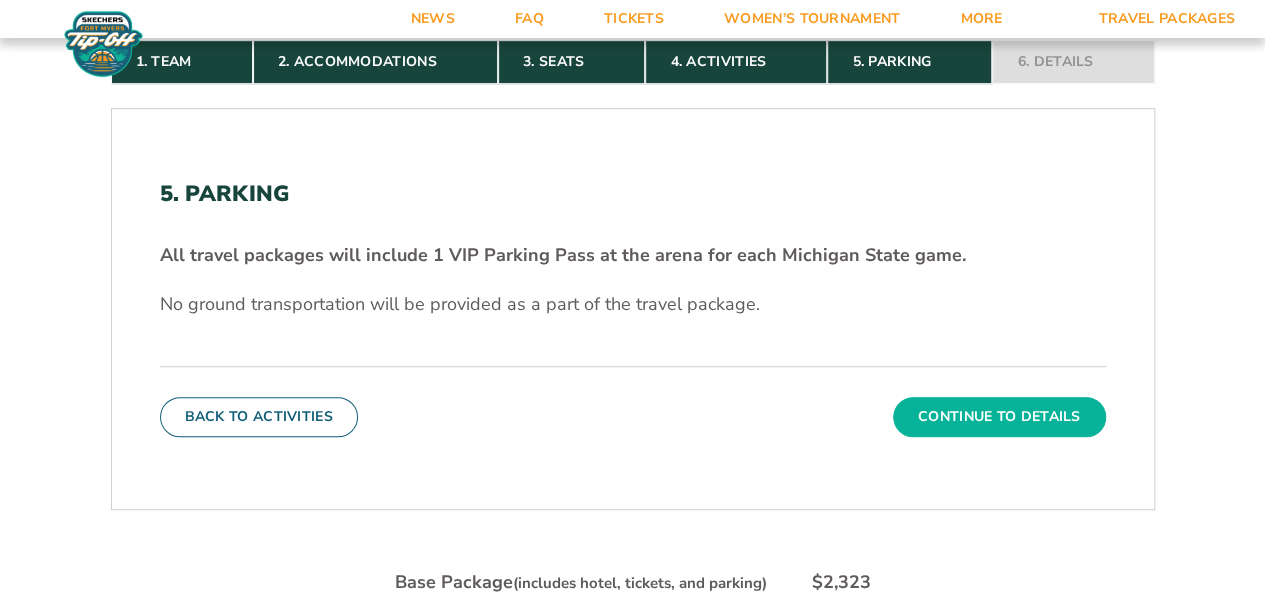 click on "Continue To Details" at bounding box center (999, 417) 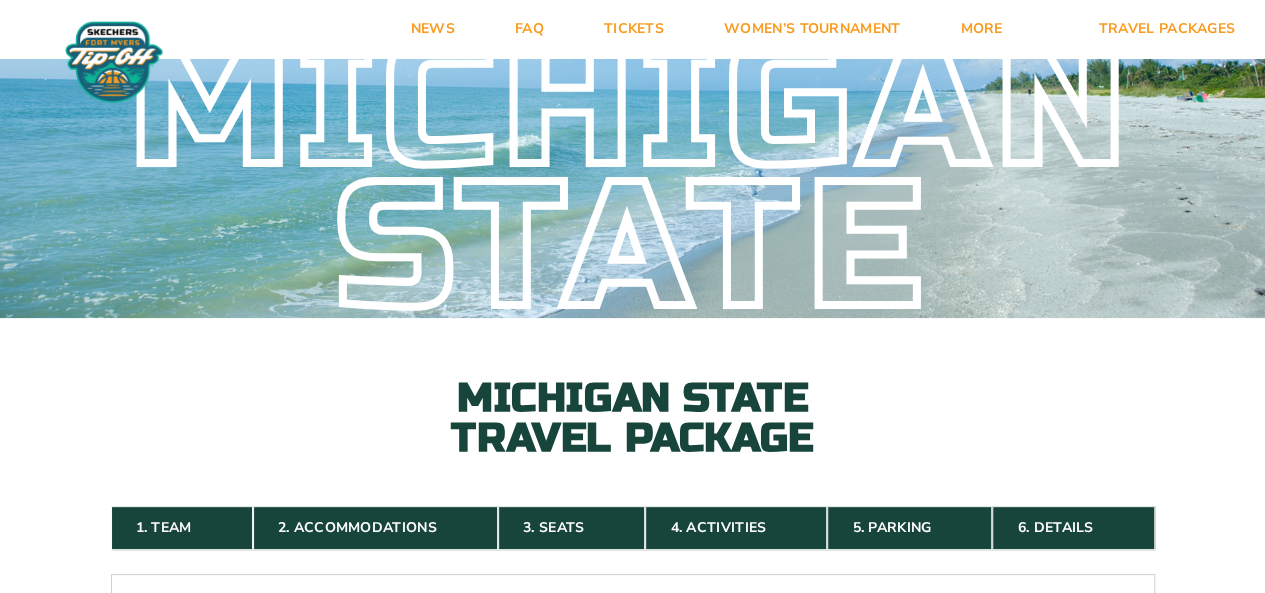 scroll, scrollTop: 0, scrollLeft: 0, axis: both 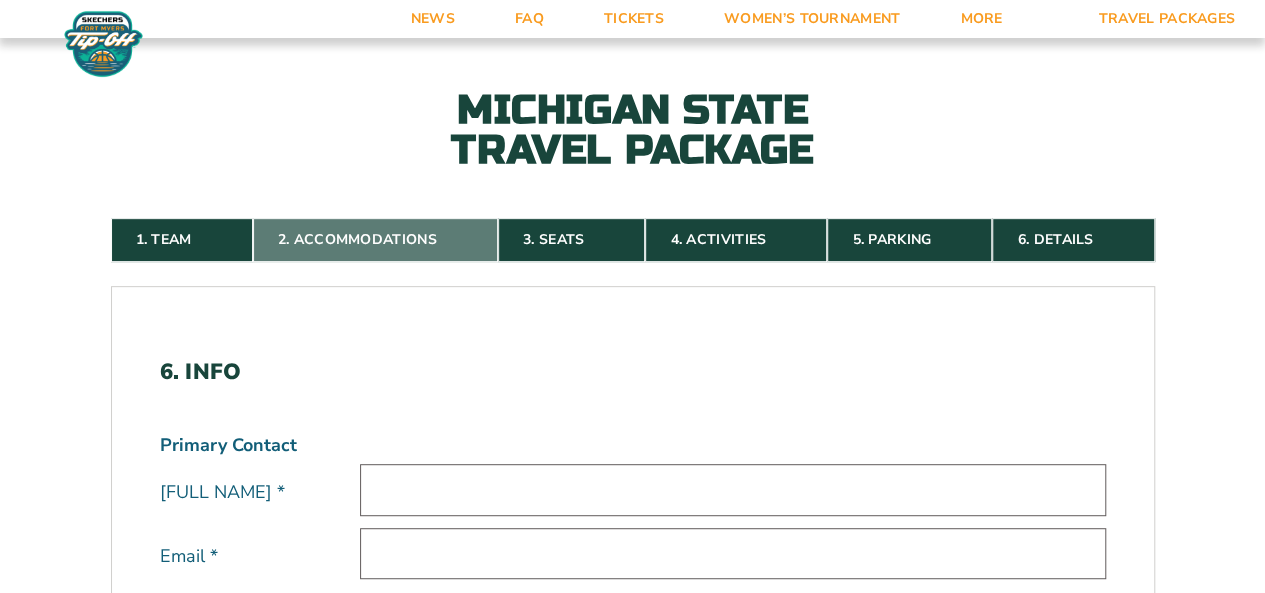 click on "2. Accommodations" at bounding box center (375, 240) 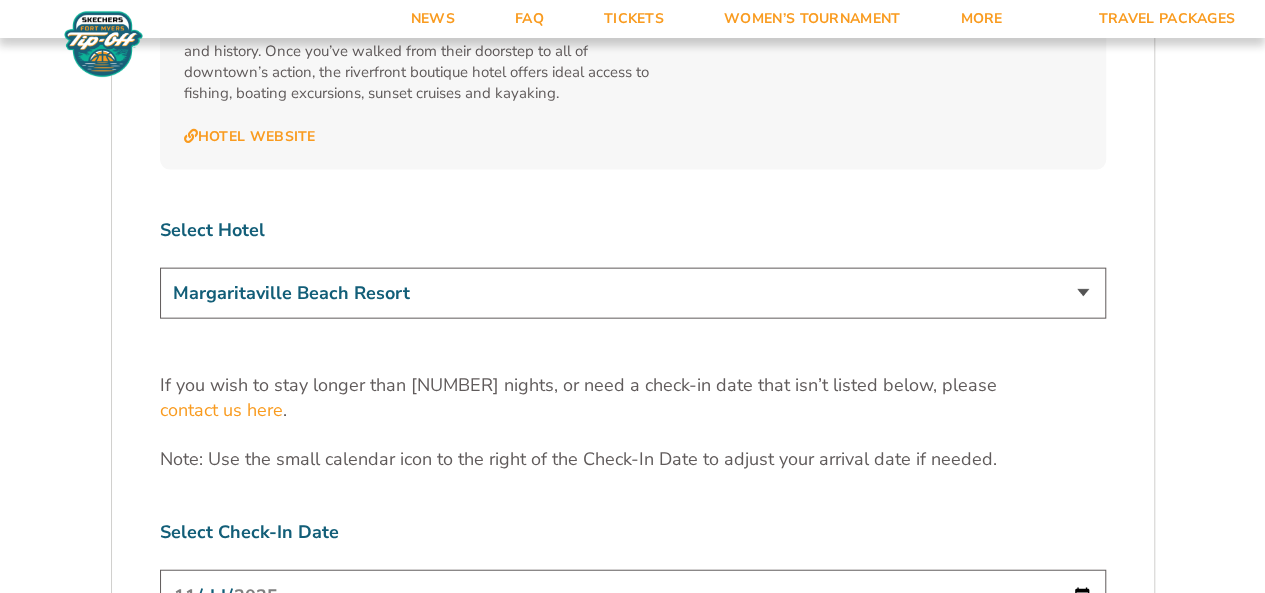 scroll, scrollTop: 5975, scrollLeft: 0, axis: vertical 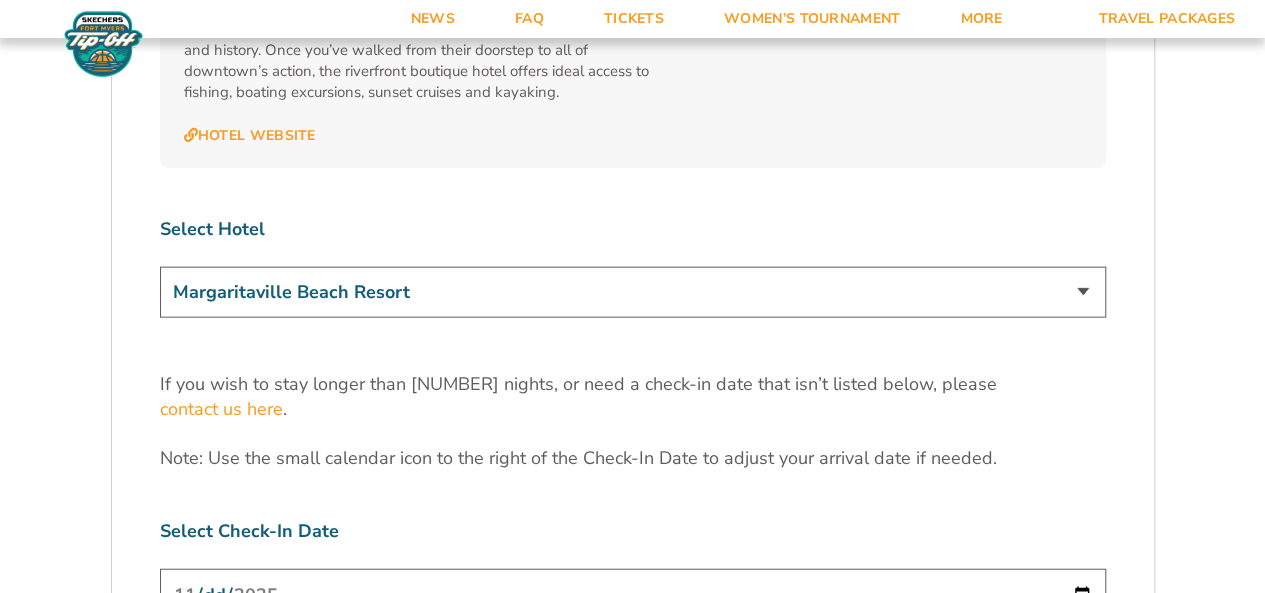 click on "Marriott Sanibel Harbour Resort & Spa Margaritaville Beach Resort Pink Shell Beach Resort & Marina Luminary Hotel & Co., Autograph Collection" at bounding box center (633, 292) 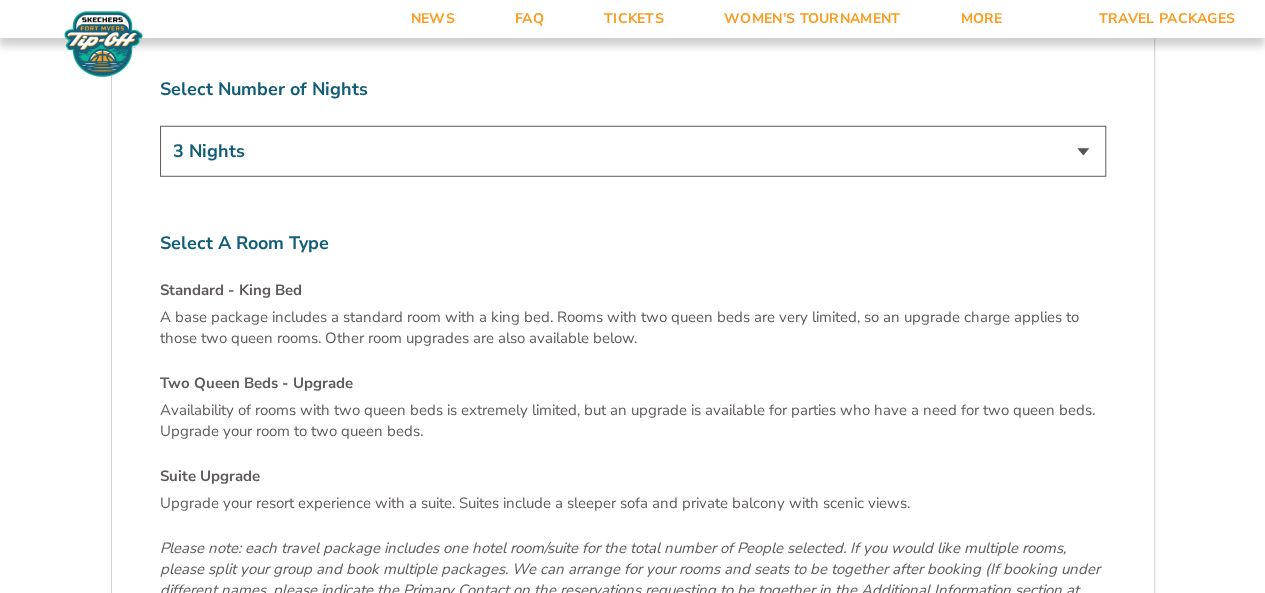 scroll, scrollTop: 6575, scrollLeft: 0, axis: vertical 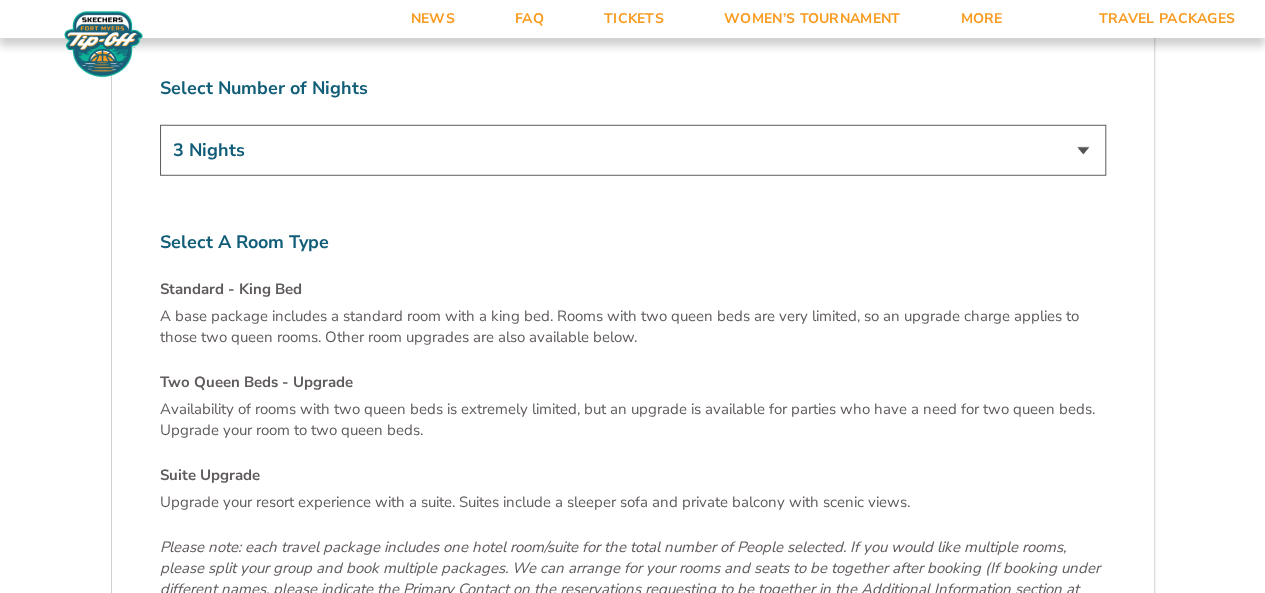 click on "Custom packages ranging from 3 to 6 nights are available. If you want to extend your hotel stay before or after the available dates online, we can work with the hotel to request availability for you. To do so, you’ll need to work directly with one of our customer service members. If you need a package option outside of what is listed below, please contact us here .
Michigan State Game Schedule
Tuesday, November 25
Michigan State vs. East Carolina 1:00 p.m.
Thursday, November 27
Michigan State vs. North Carolina 4:30 p.m." at bounding box center [633, -2607] 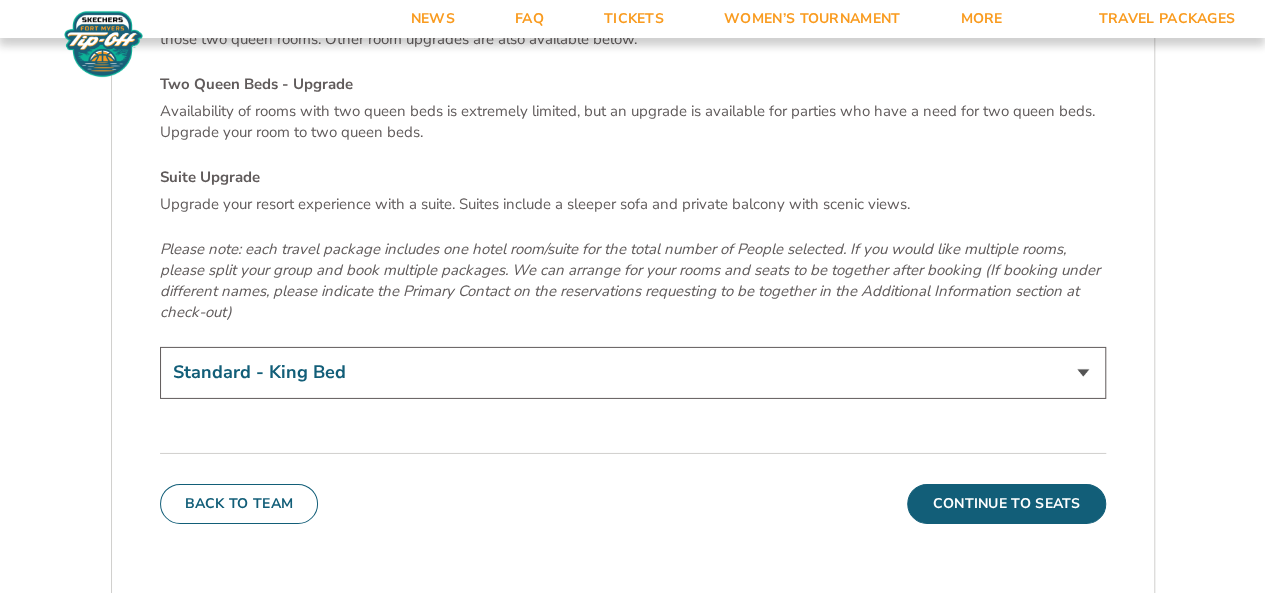scroll, scrollTop: 6874, scrollLeft: 0, axis: vertical 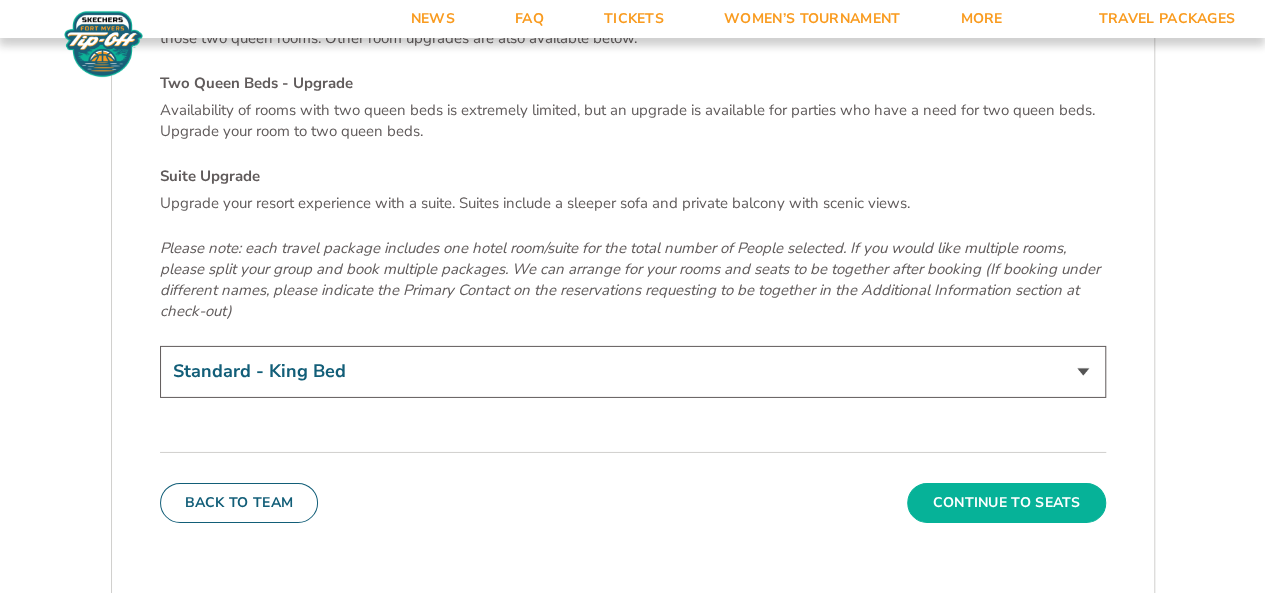 click on "Continue To Seats" at bounding box center (1006, 503) 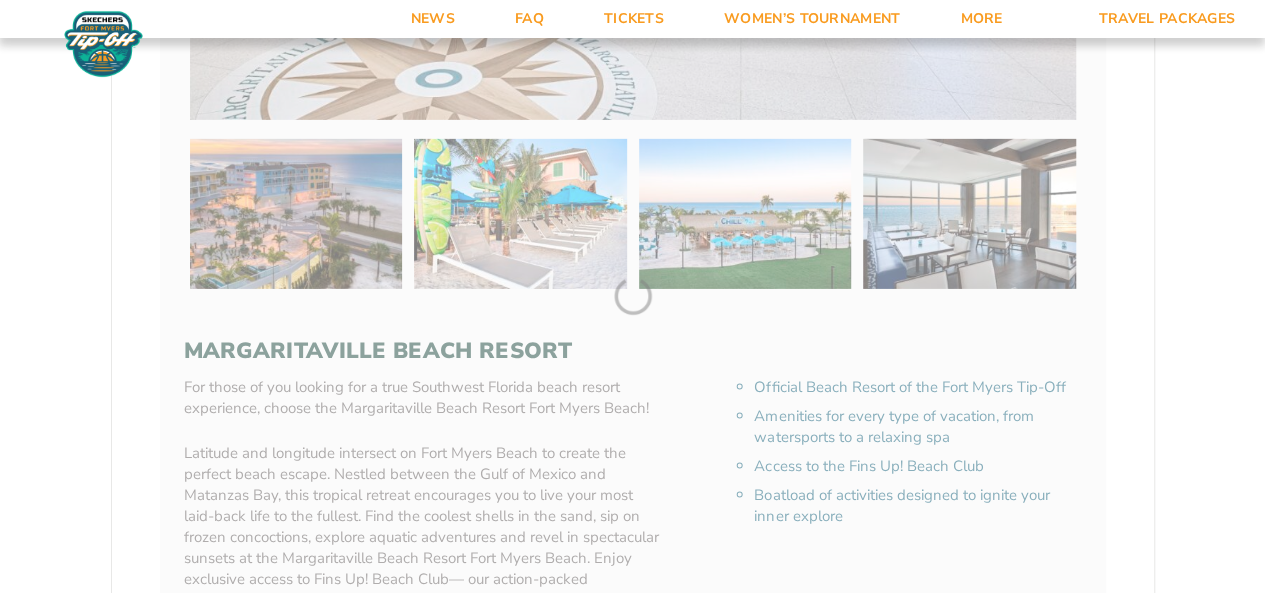 scroll, scrollTop: 280, scrollLeft: 0, axis: vertical 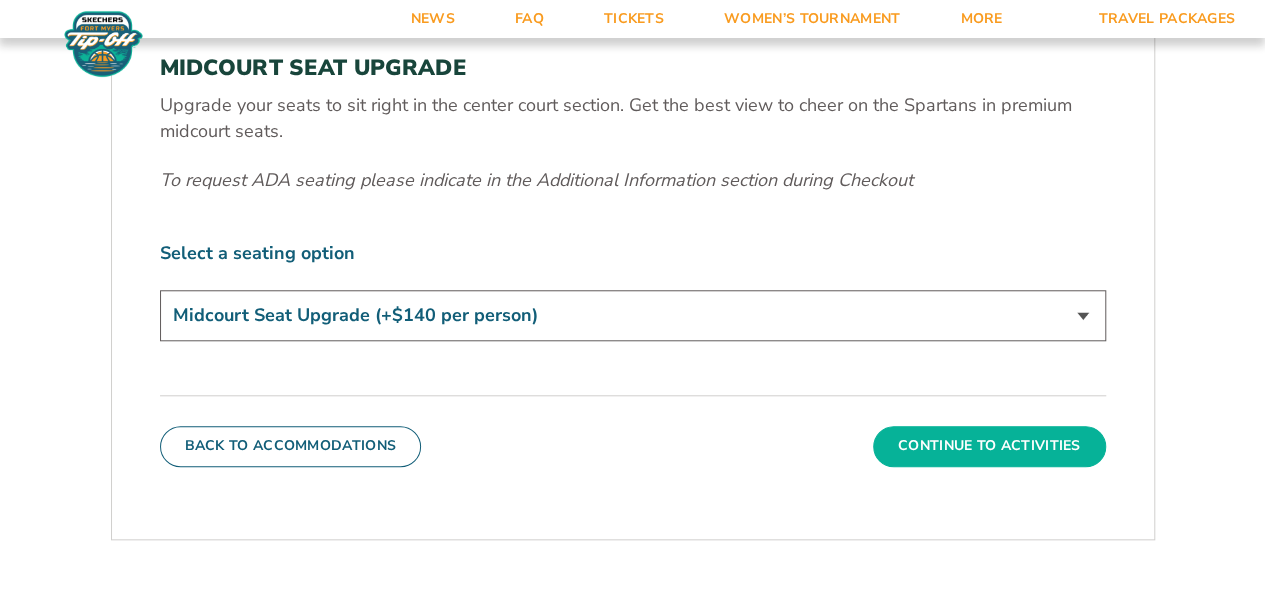 click on "Continue To Activities" at bounding box center (989, 446) 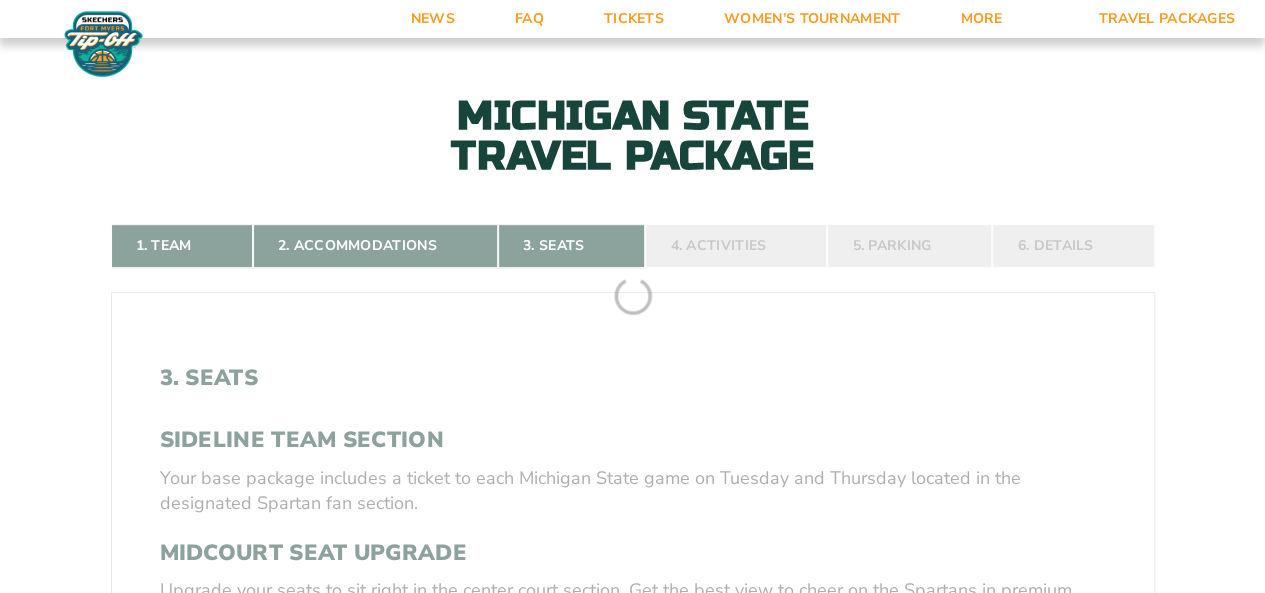 scroll, scrollTop: 280, scrollLeft: 0, axis: vertical 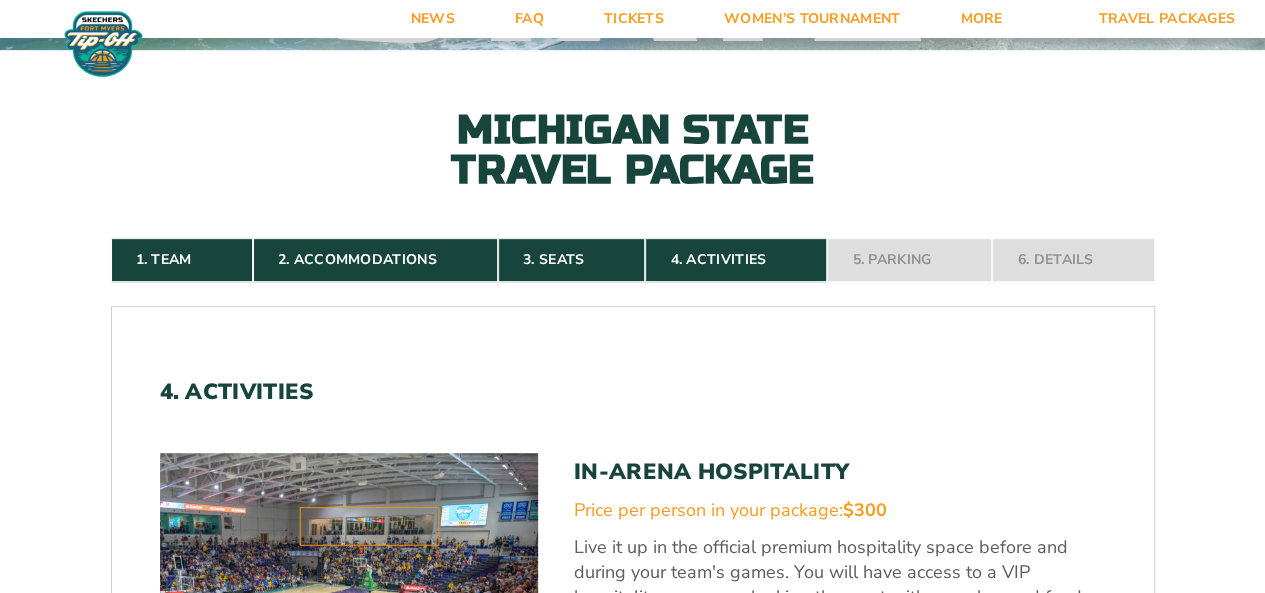 drag, startPoint x: 917, startPoint y: 257, endPoint x: 856, endPoint y: 281, distance: 65.551506 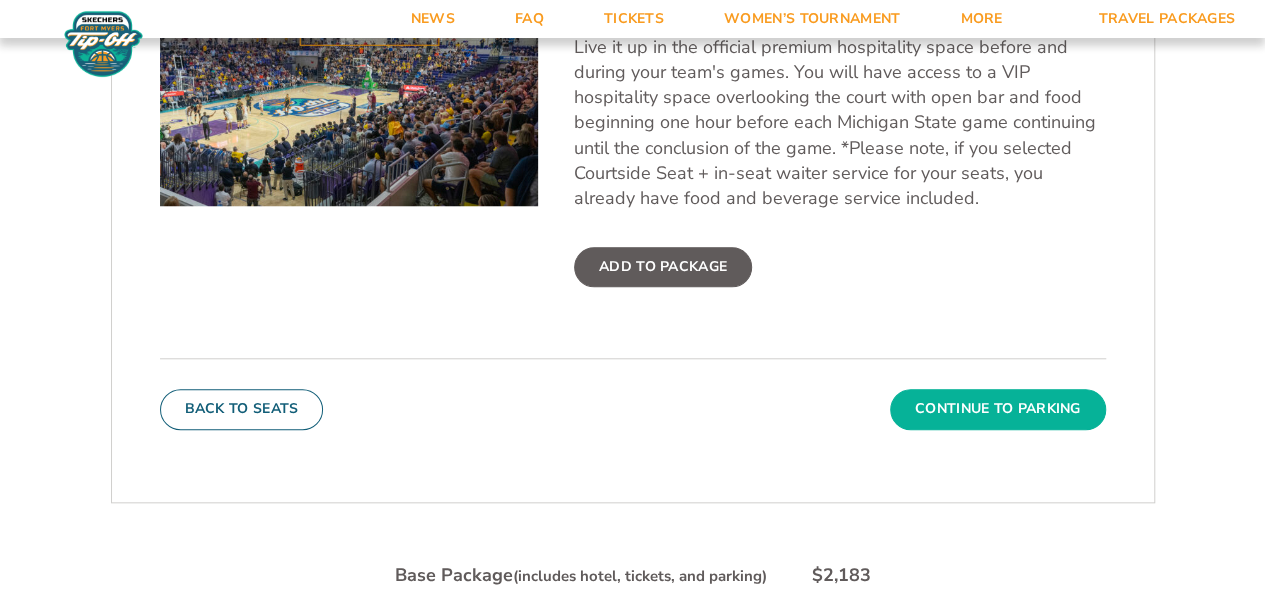 click on "Continue To Parking" at bounding box center [998, 409] 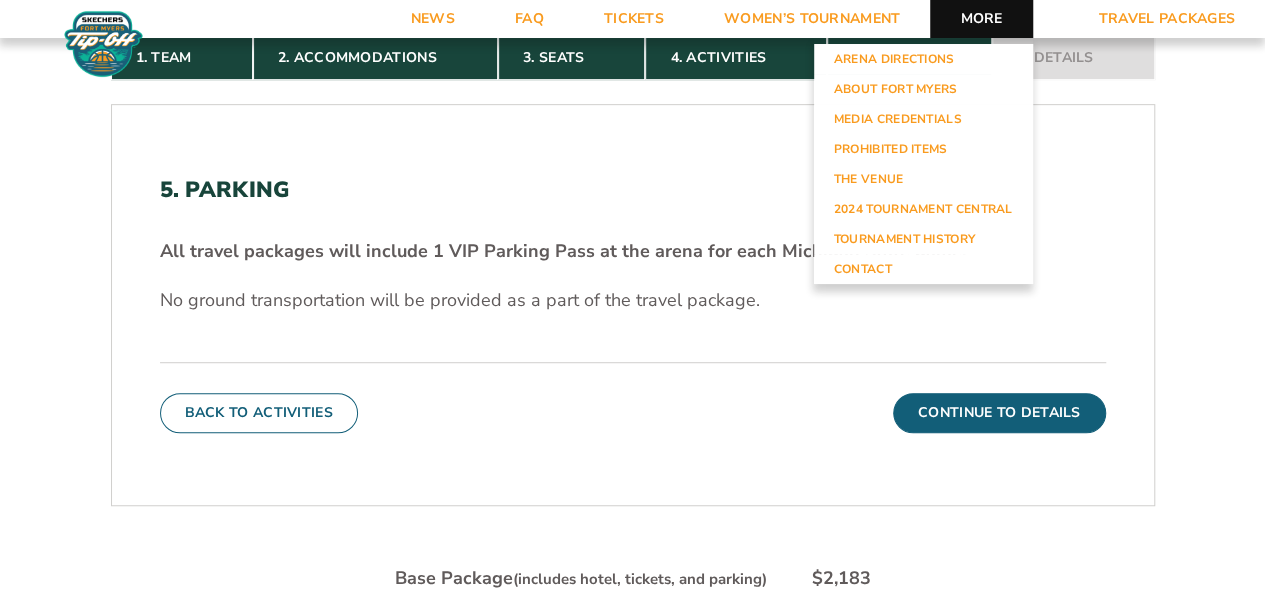 scroll, scrollTop: 480, scrollLeft: 0, axis: vertical 